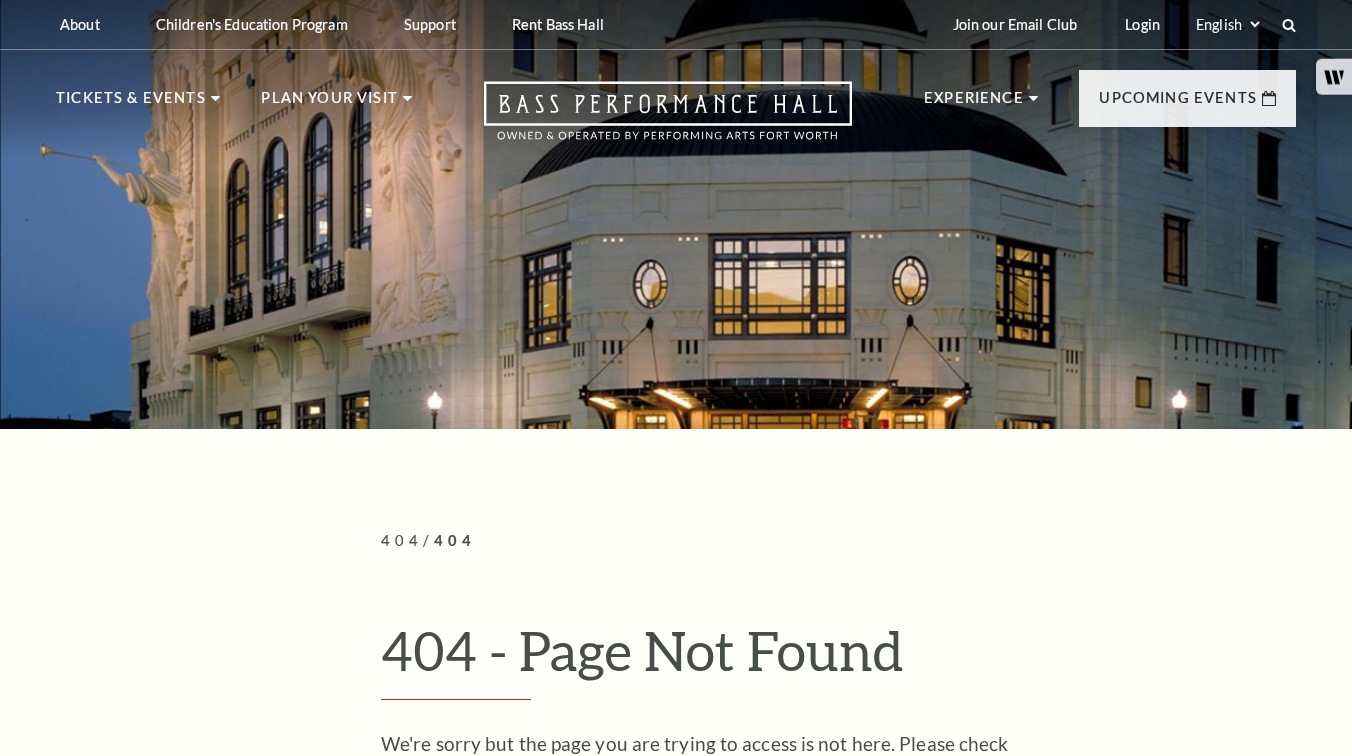 scroll, scrollTop: 0, scrollLeft: 0, axis: both 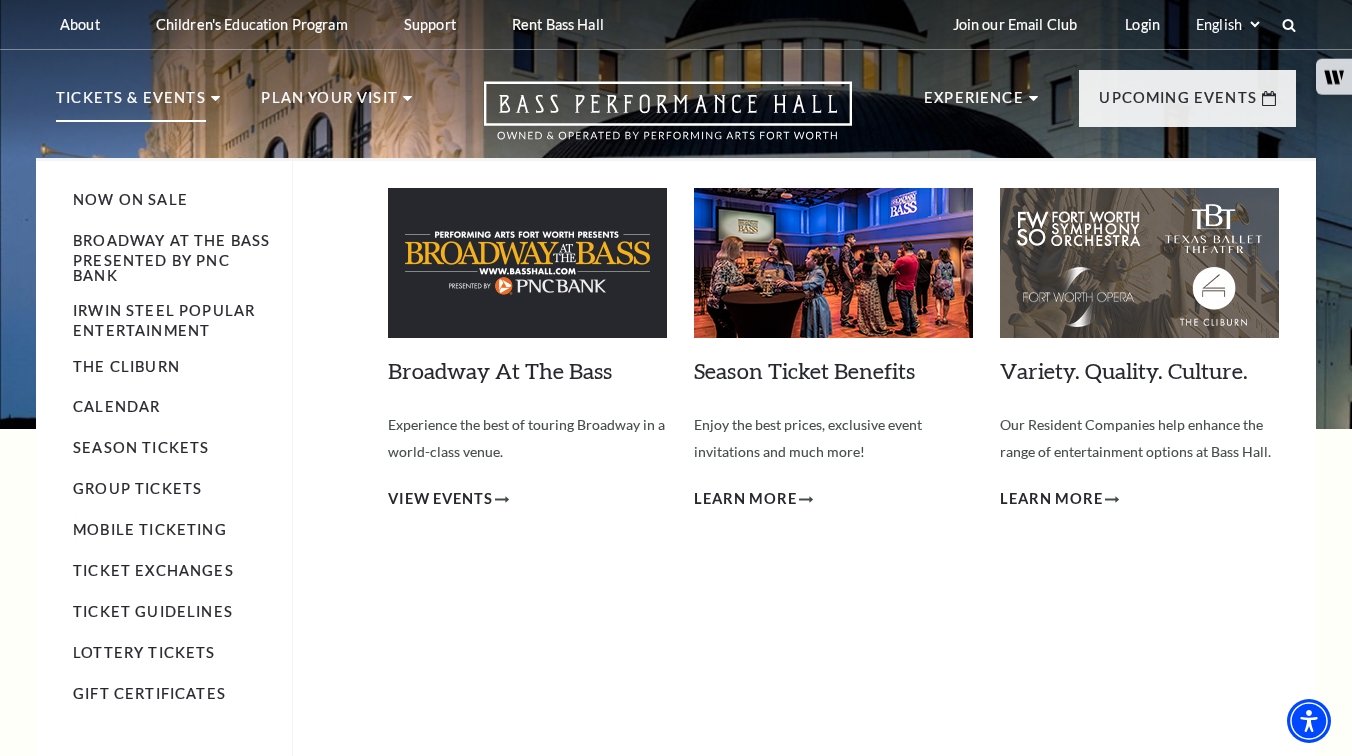click on "Tickets & Events" at bounding box center (131, 104) 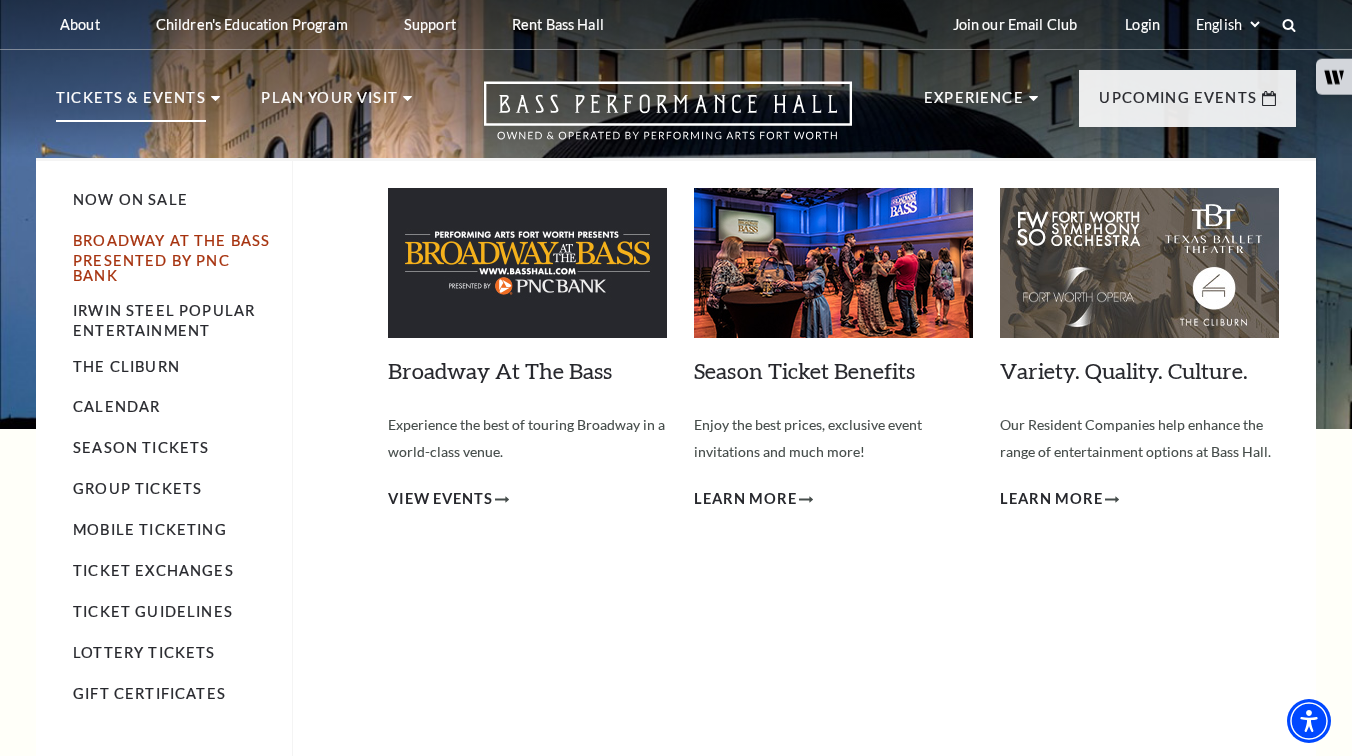 click on "Broadway At The Bass presented by PNC Bank" at bounding box center [171, 257] 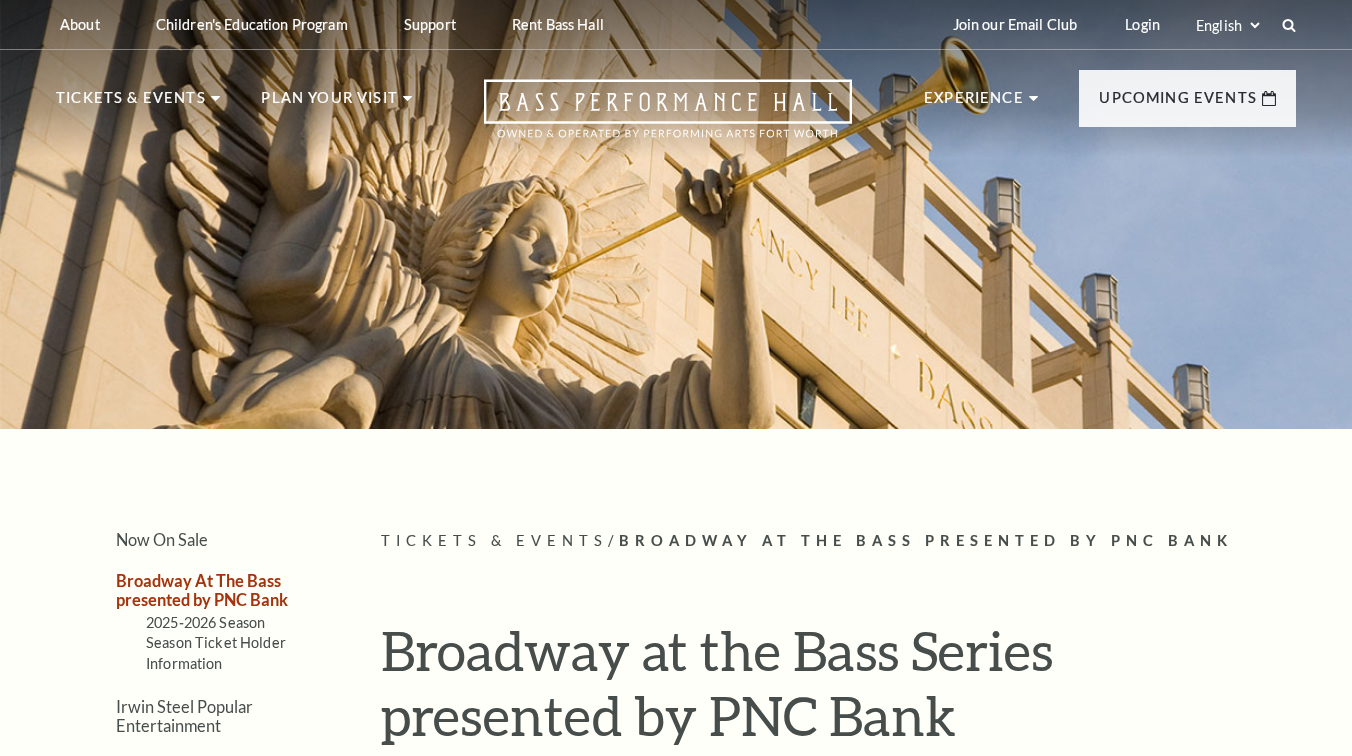 scroll, scrollTop: 0, scrollLeft: 0, axis: both 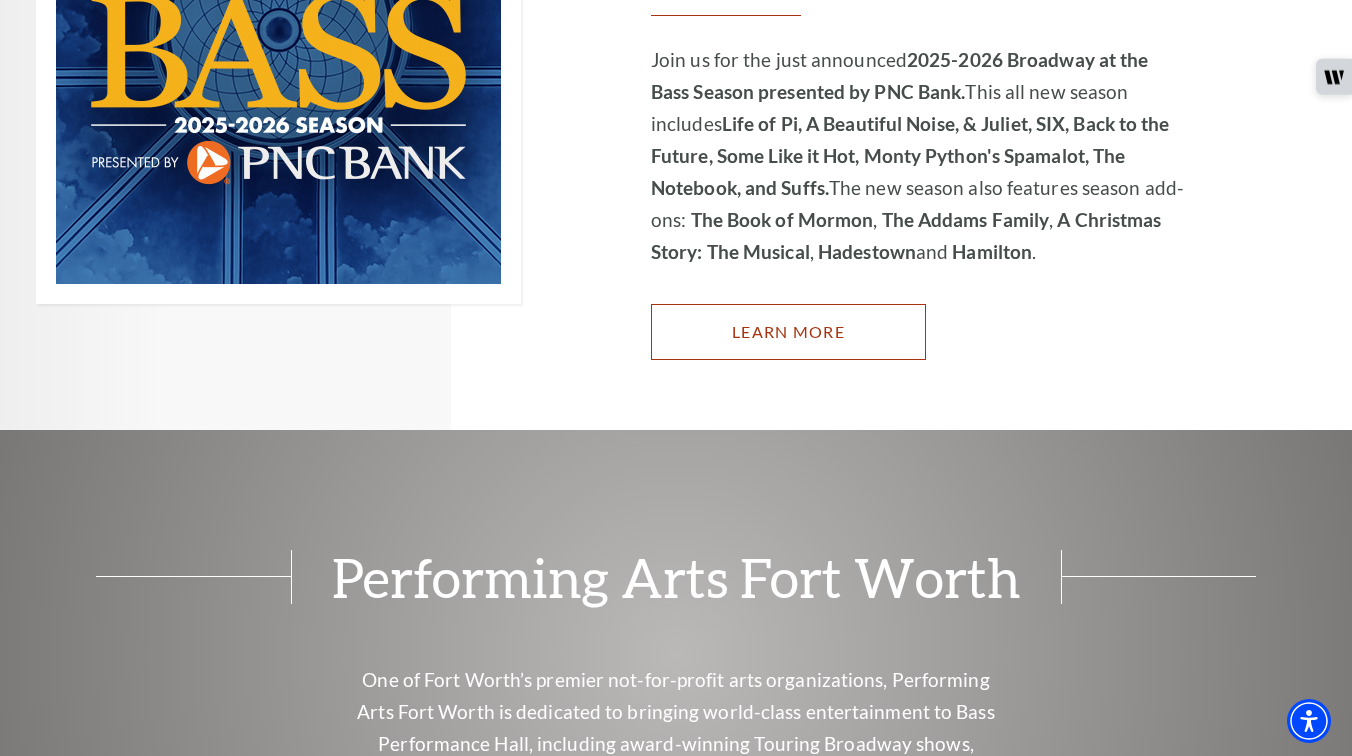 click on "Learn More" at bounding box center [788, 332] 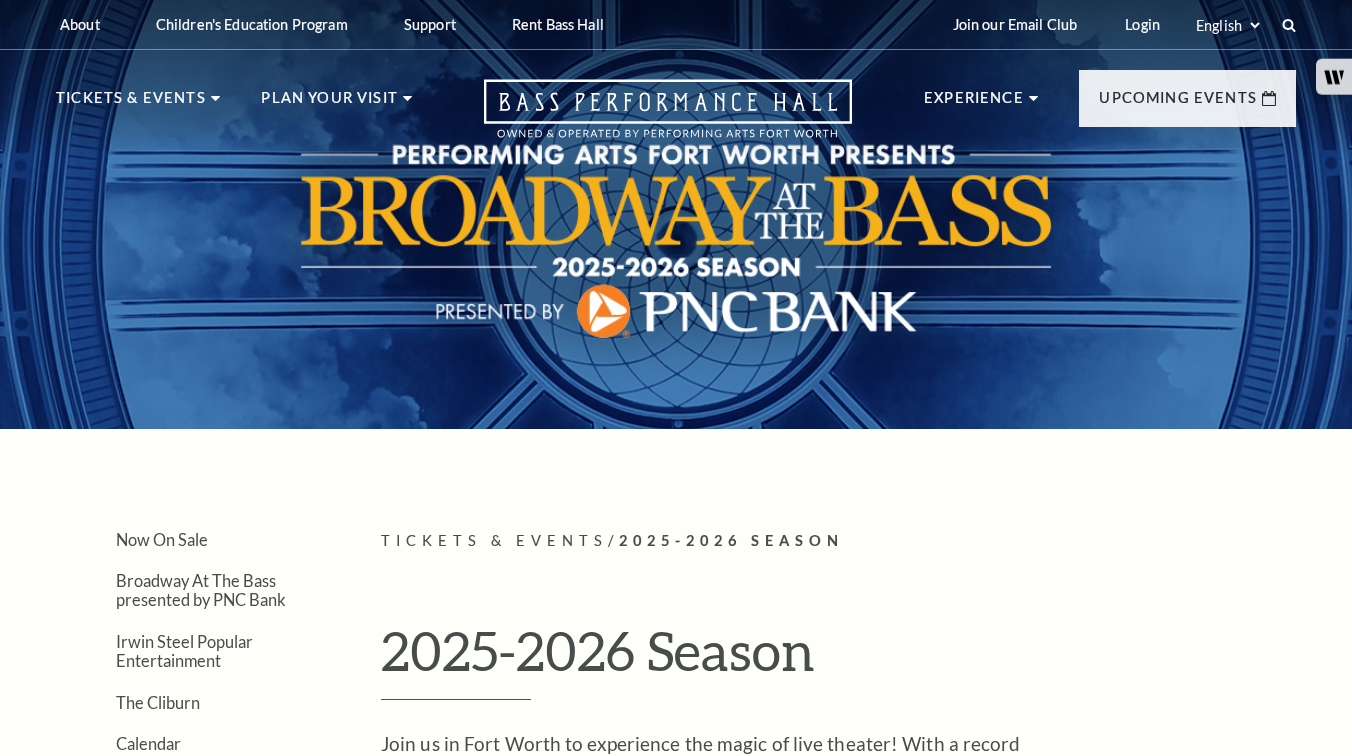 scroll, scrollTop: 0, scrollLeft: 0, axis: both 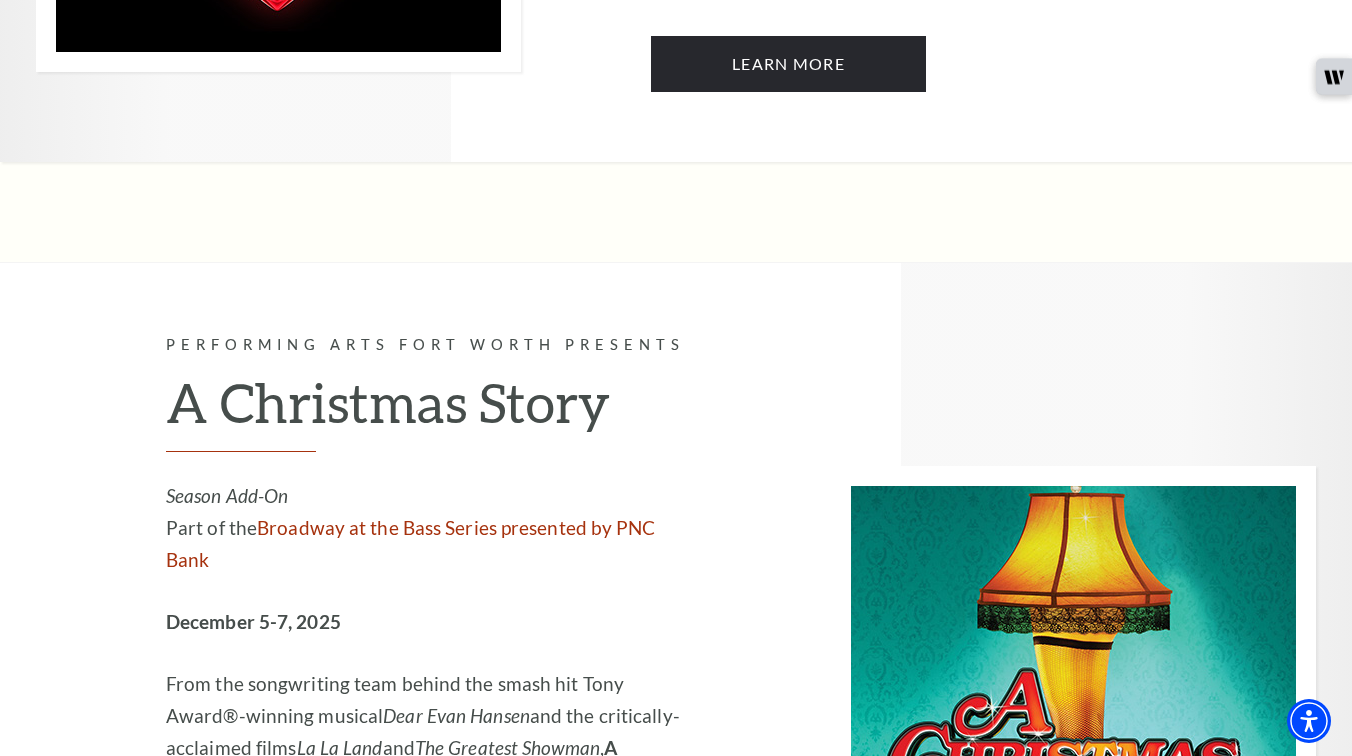 click on "A Christmas Story" at bounding box center (433, -3601) 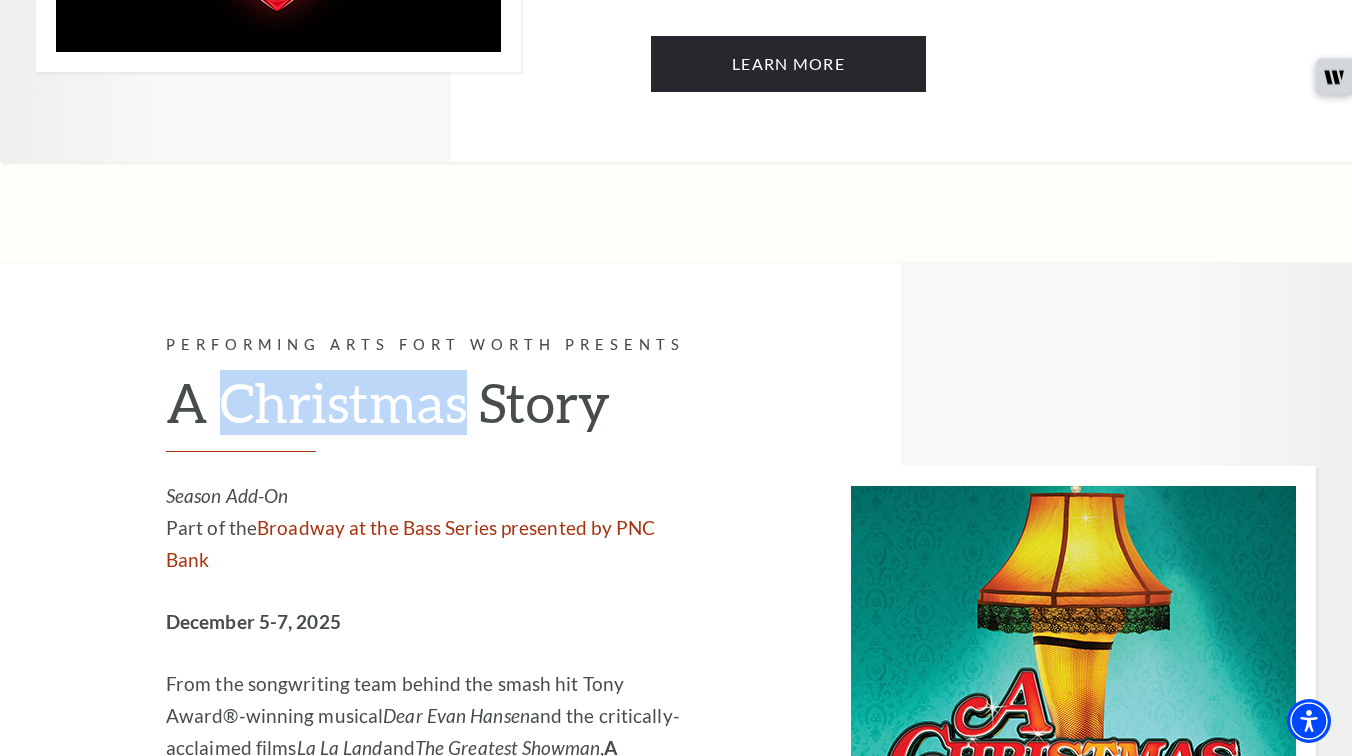 click on "A Christmas Story" at bounding box center [433, -3601] 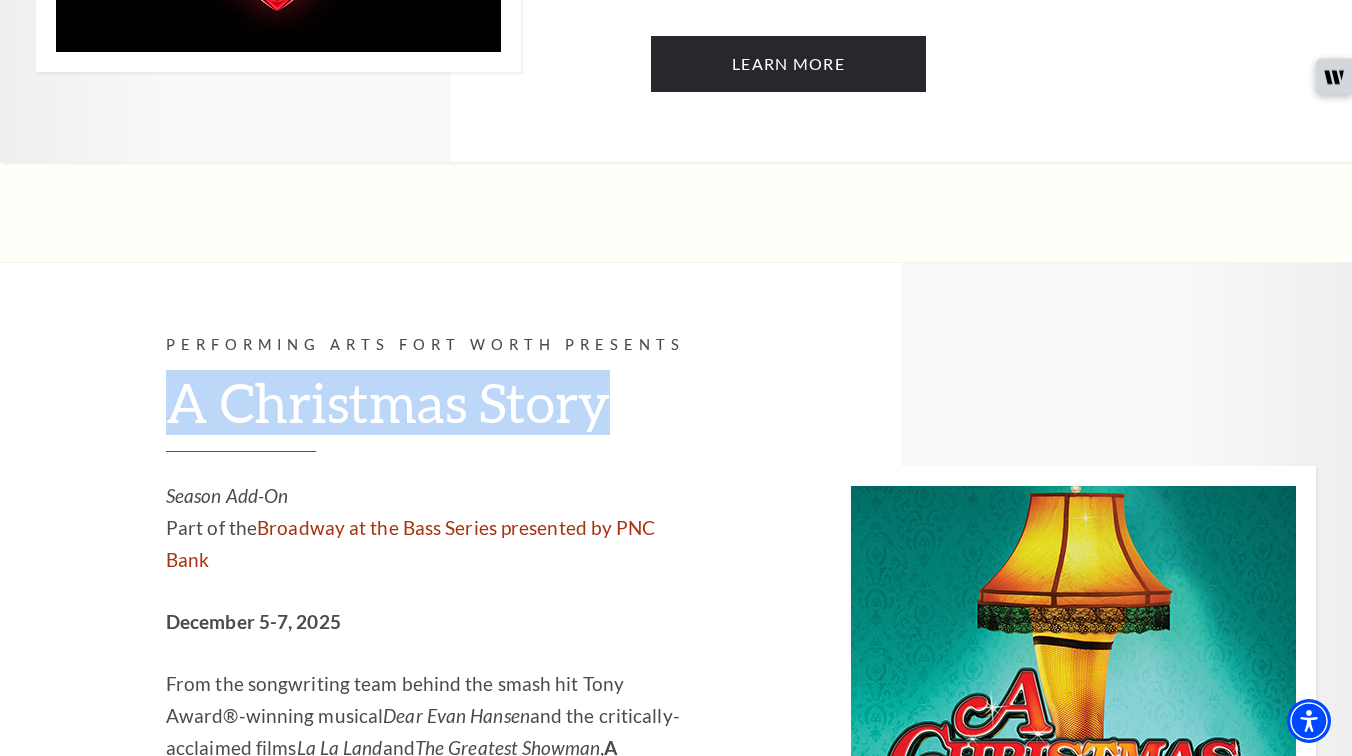 click on "A Christmas Story" at bounding box center (433, -3601) 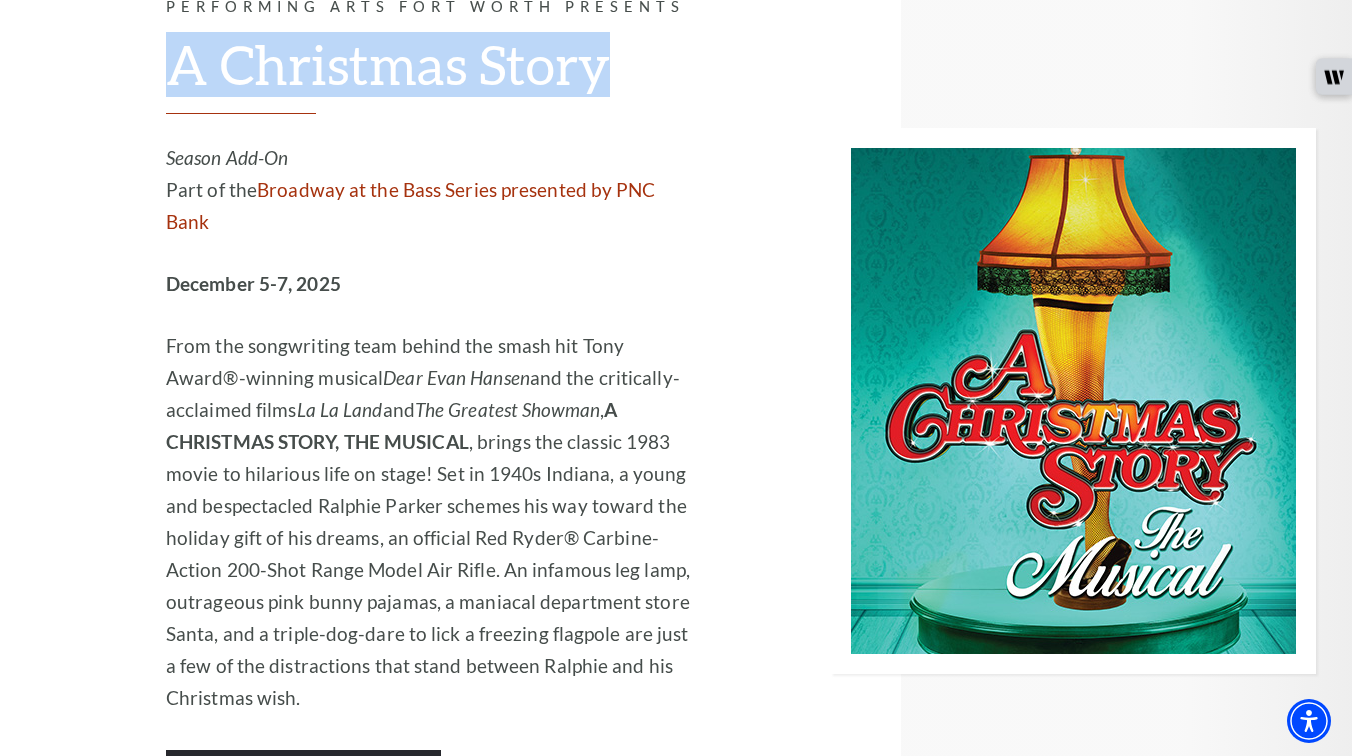 scroll, scrollTop: 7553, scrollLeft: 0, axis: vertical 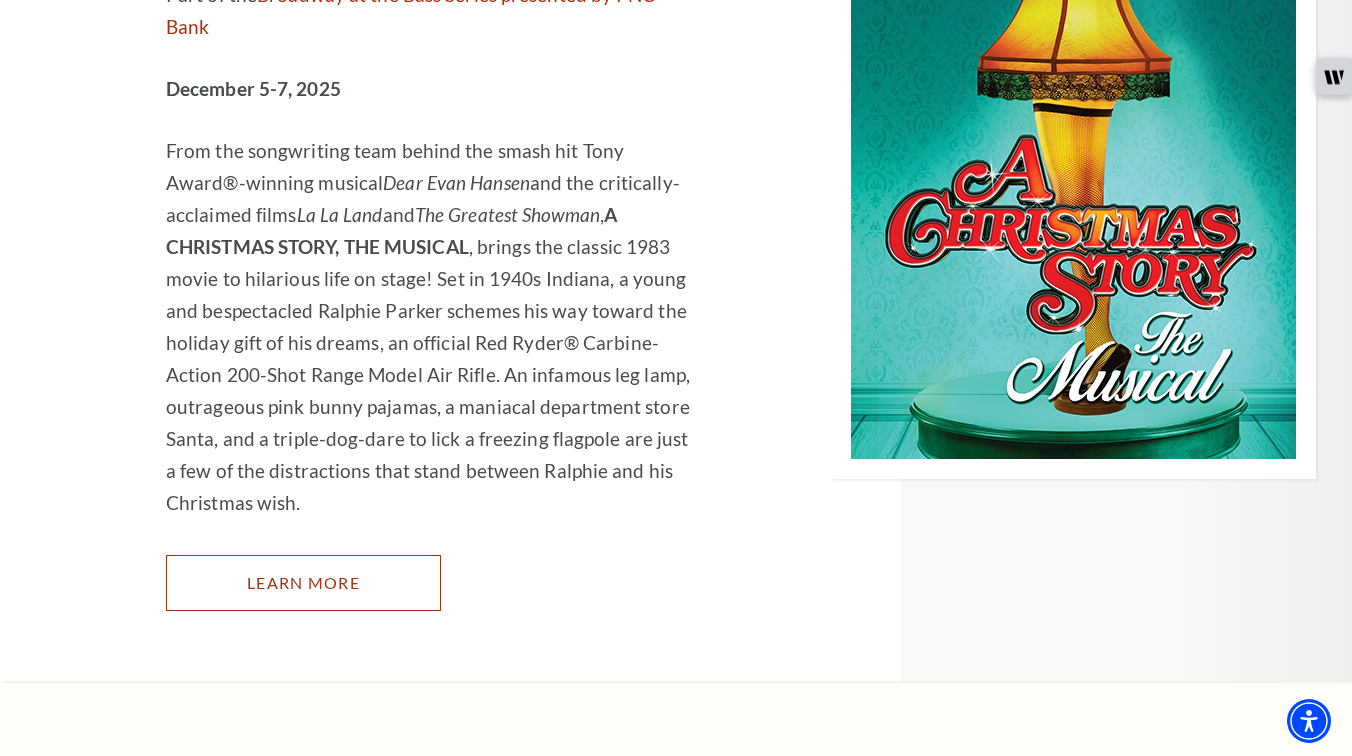 click on "Learn More" at bounding box center (303, 583) 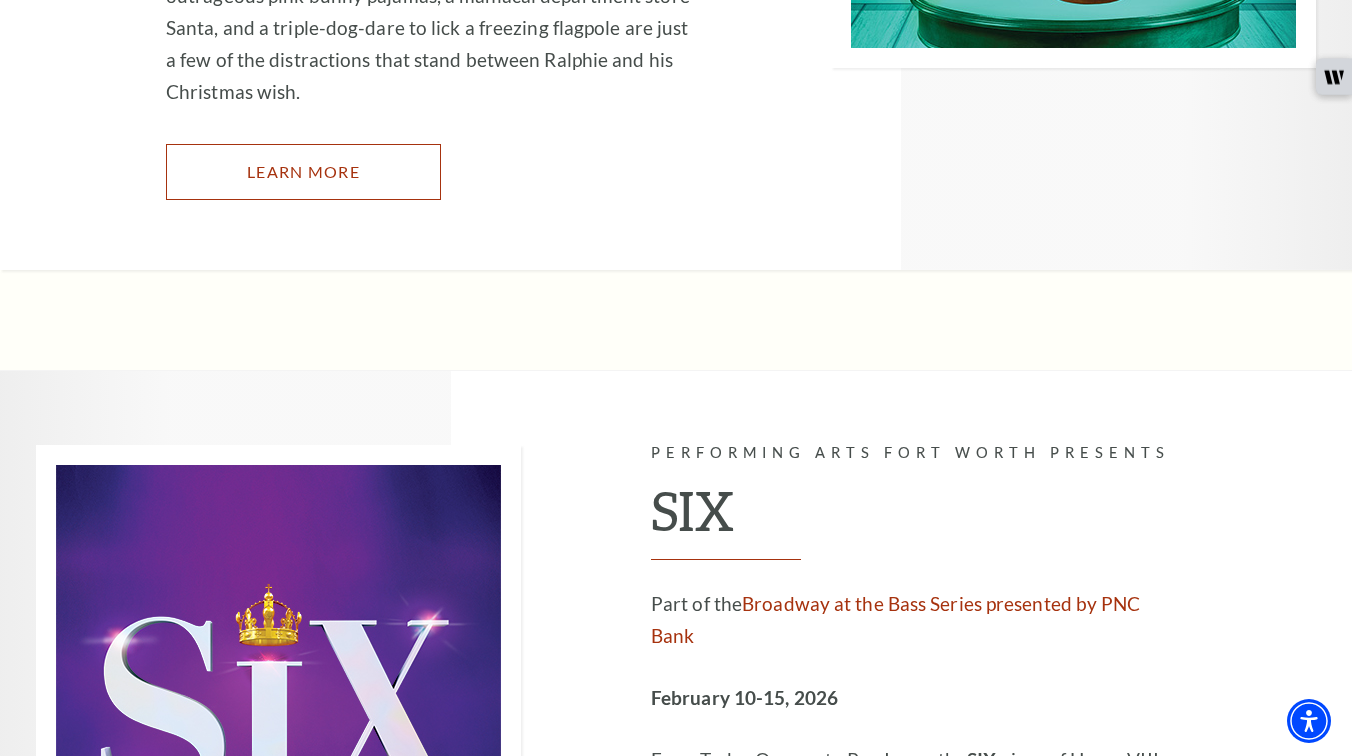 scroll, scrollTop: 8403, scrollLeft: 0, axis: vertical 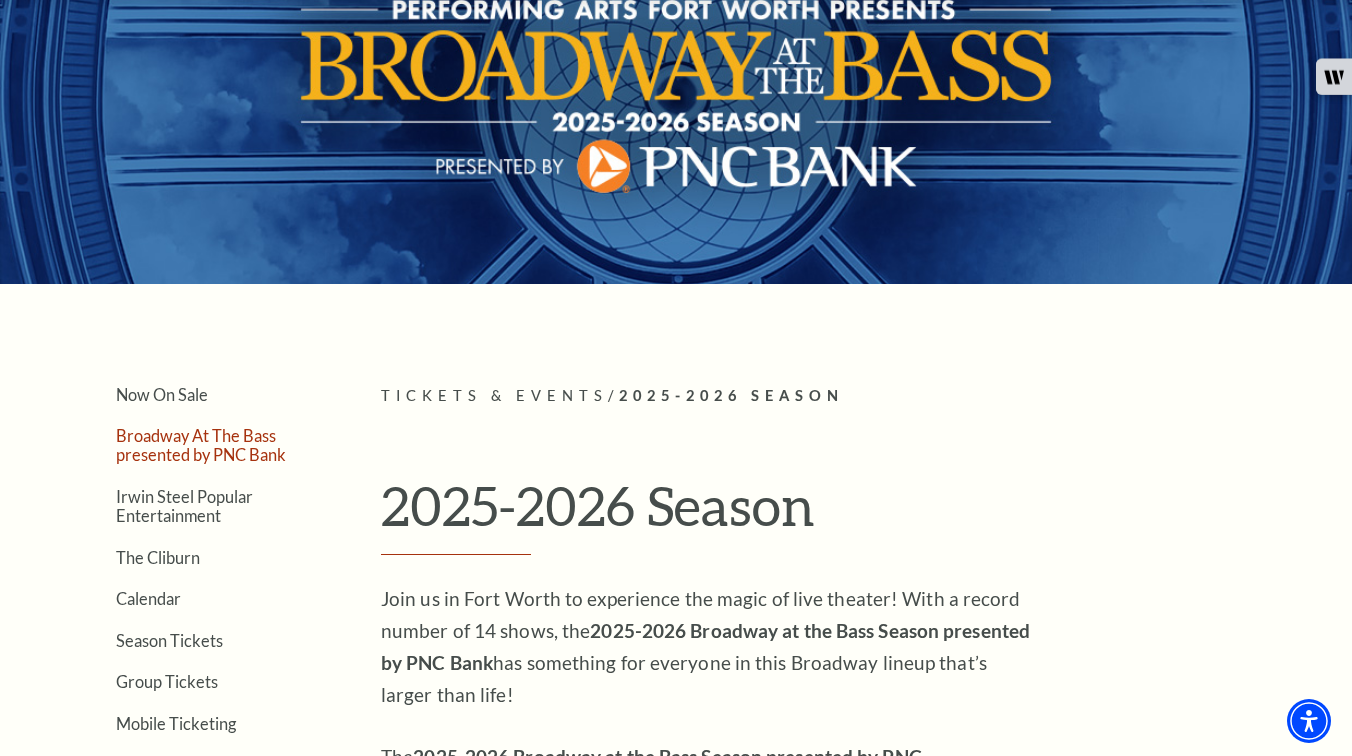 click on "Broadway At The Bass presented by PNC Bank" at bounding box center (201, 445) 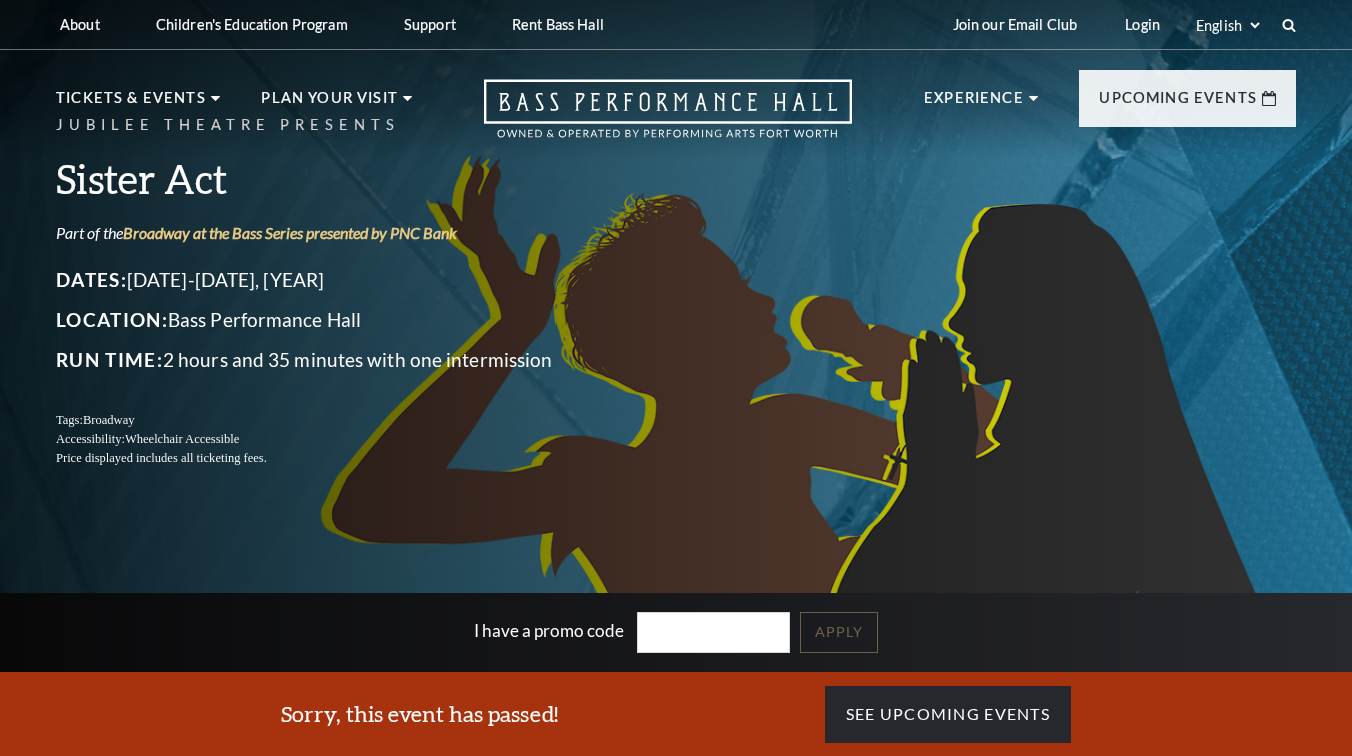 scroll, scrollTop: 0, scrollLeft: 0, axis: both 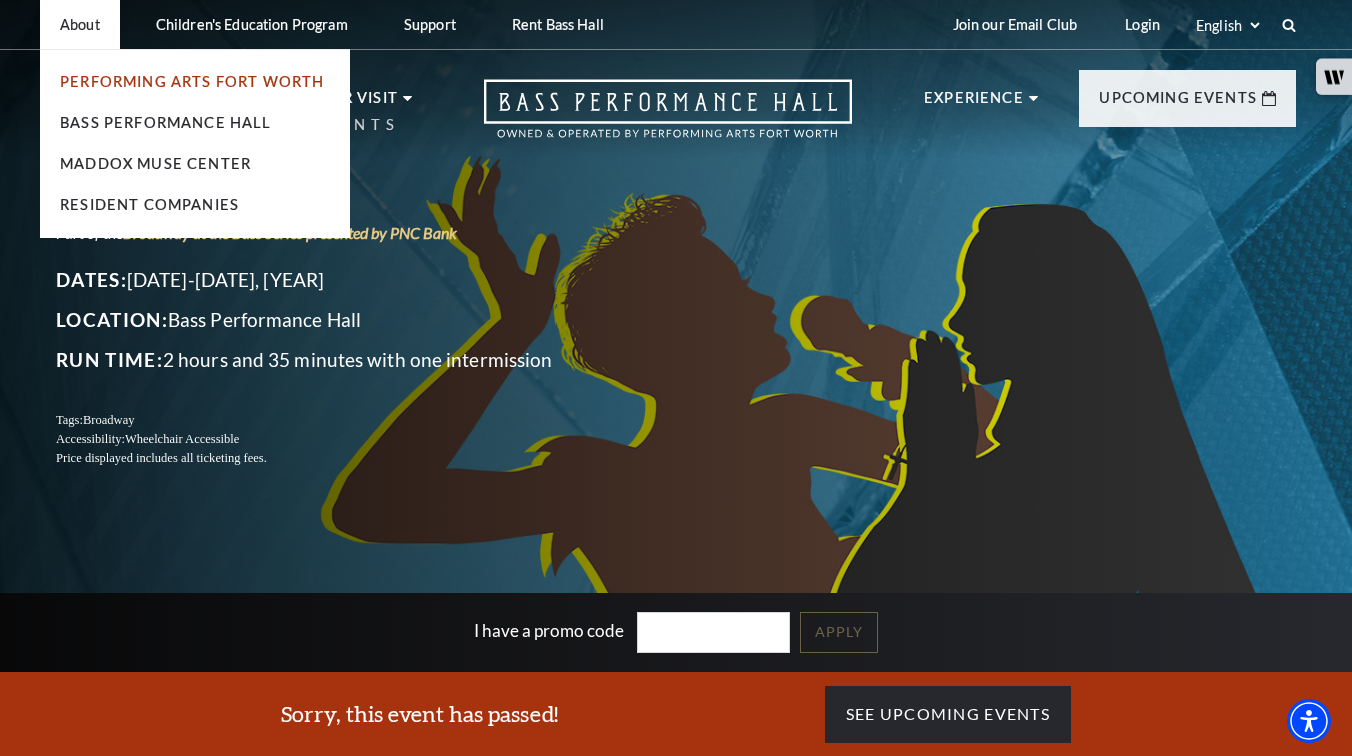 click on "Performing Arts Fort Worth" at bounding box center (192, 81) 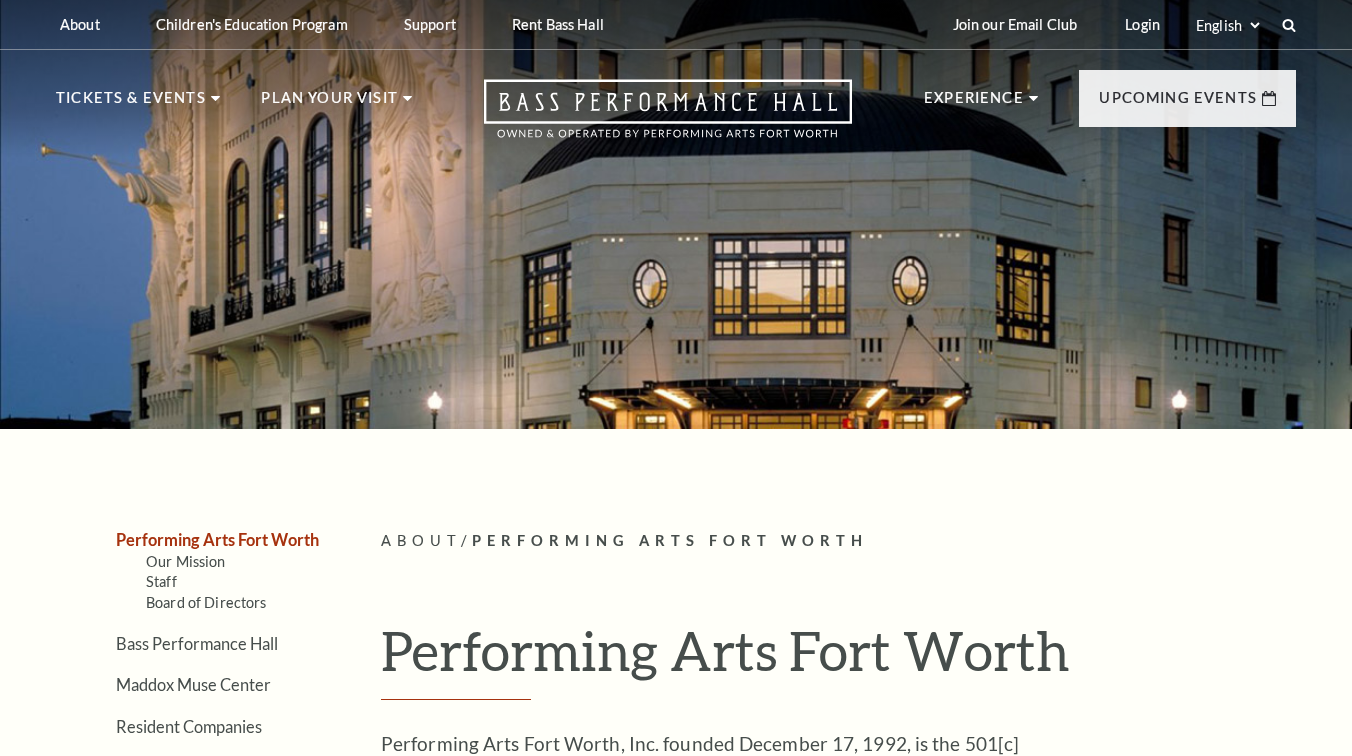 scroll, scrollTop: 0, scrollLeft: 0, axis: both 